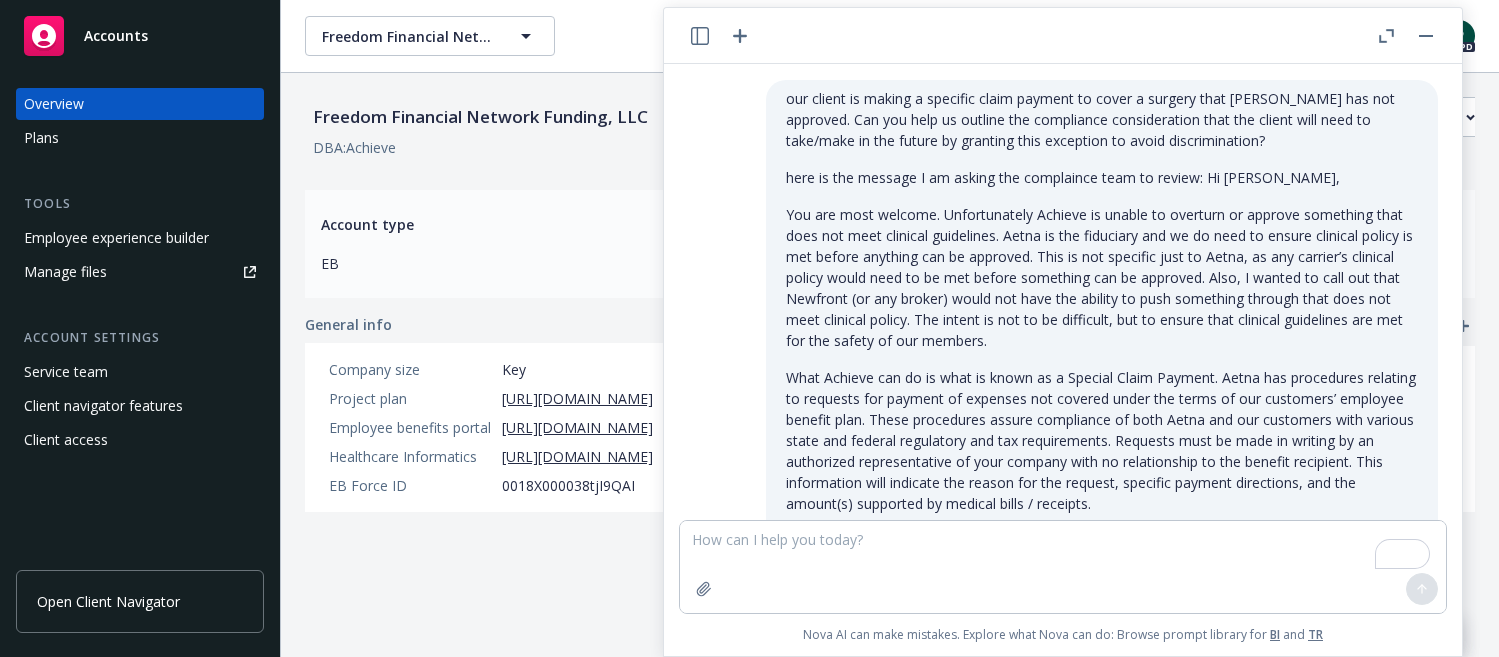 scroll, scrollTop: 0, scrollLeft: 0, axis: both 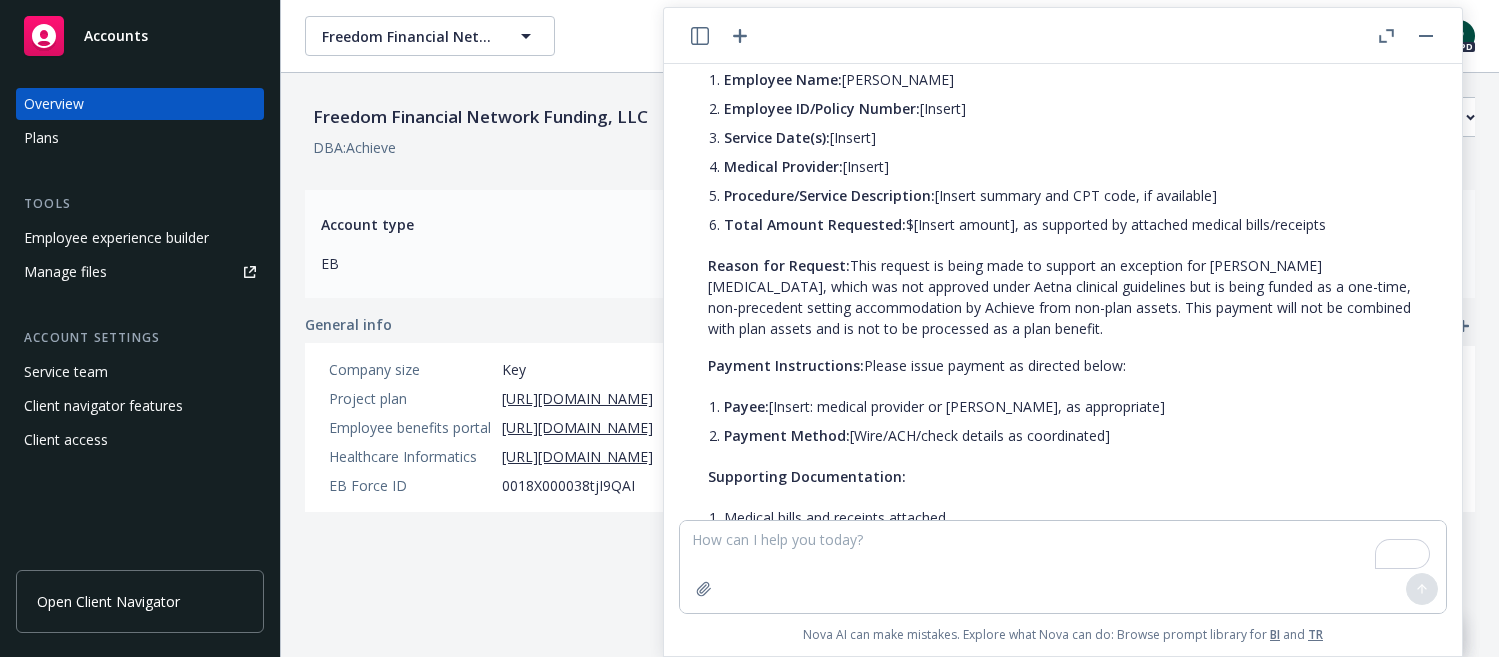 click on "Reason for Request:
This request is being made to support an exception for [PERSON_NAME] [MEDICAL_DATA], which was not approved under Aetna clinical guidelines but is being funded as a one-time, non-precedent setting accommodation by Achieve from non-plan assets. This payment will not be combined with plan assets and is not to be processed as a plan benefit." at bounding box center (1063, 297) 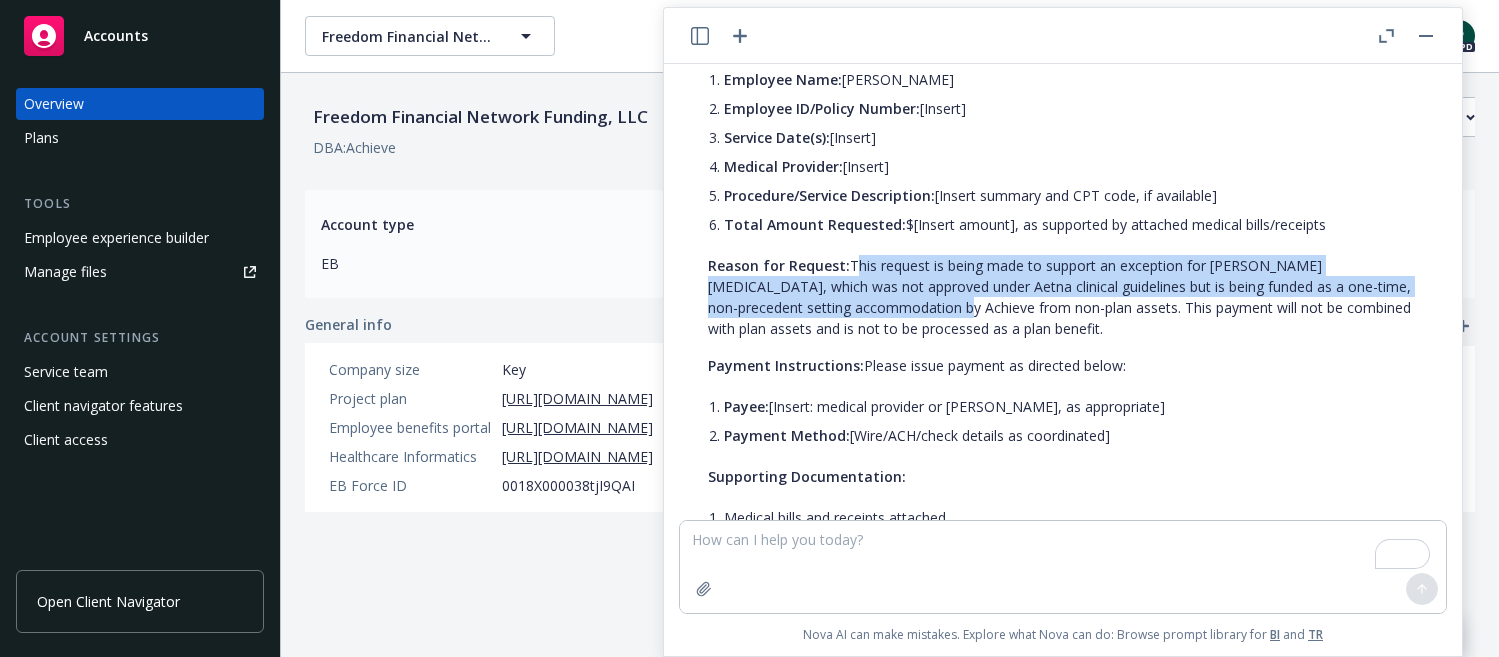 drag, startPoint x: 901, startPoint y: 267, endPoint x: 859, endPoint y: 307, distance: 58 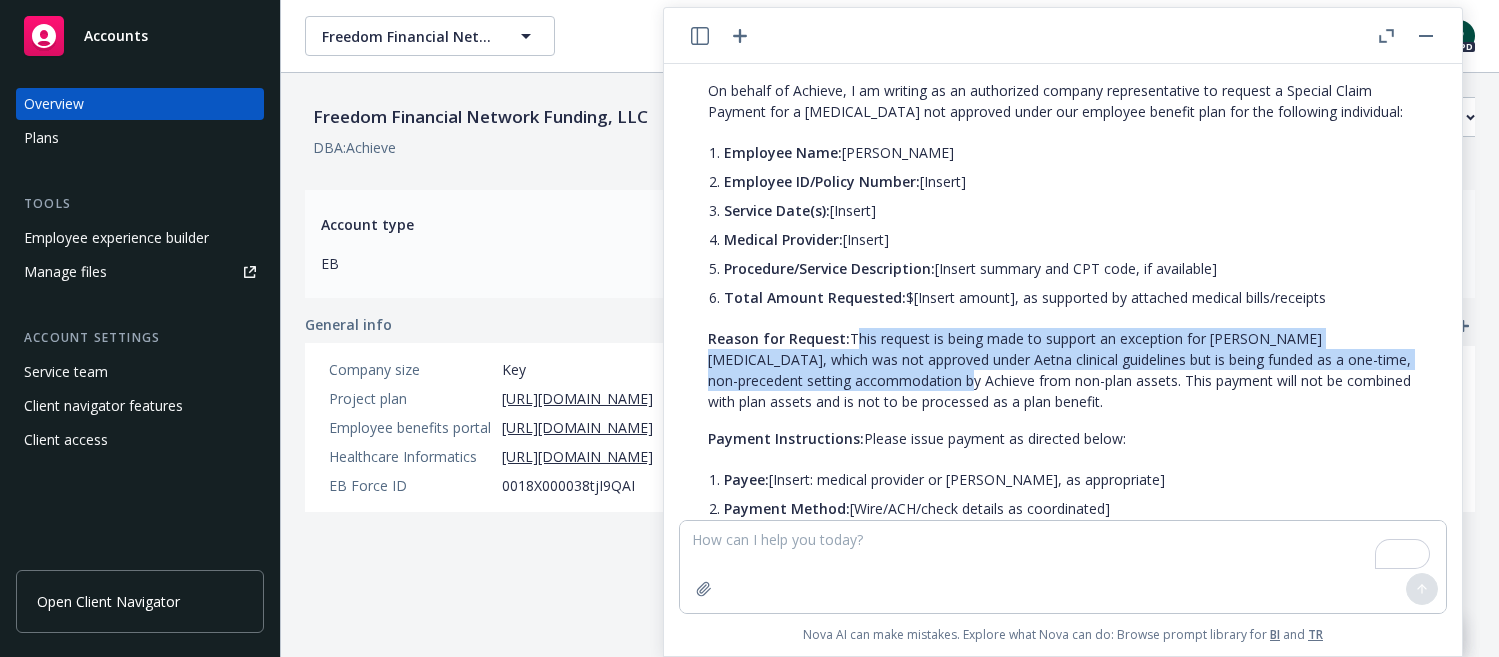 scroll, scrollTop: 2586, scrollLeft: 0, axis: vertical 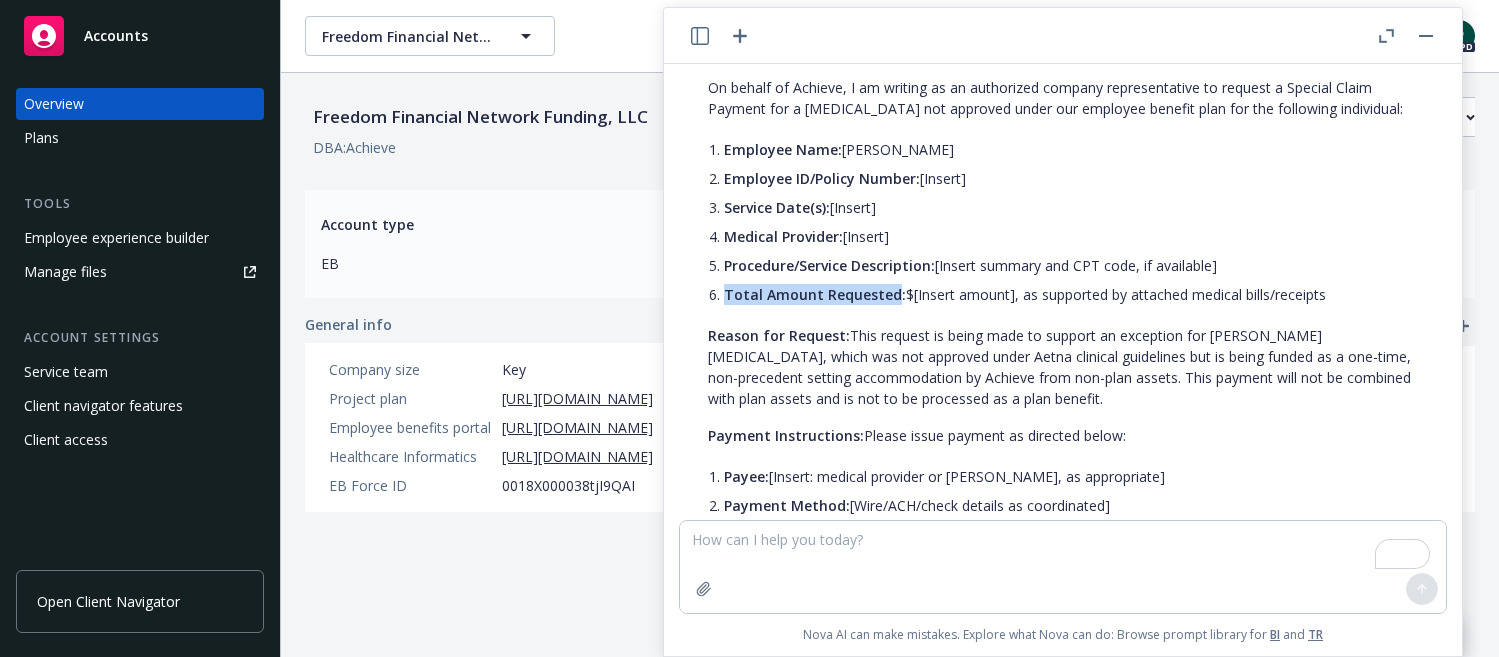 drag, startPoint x: 721, startPoint y: 296, endPoint x: 889, endPoint y: 297, distance: 168.00298 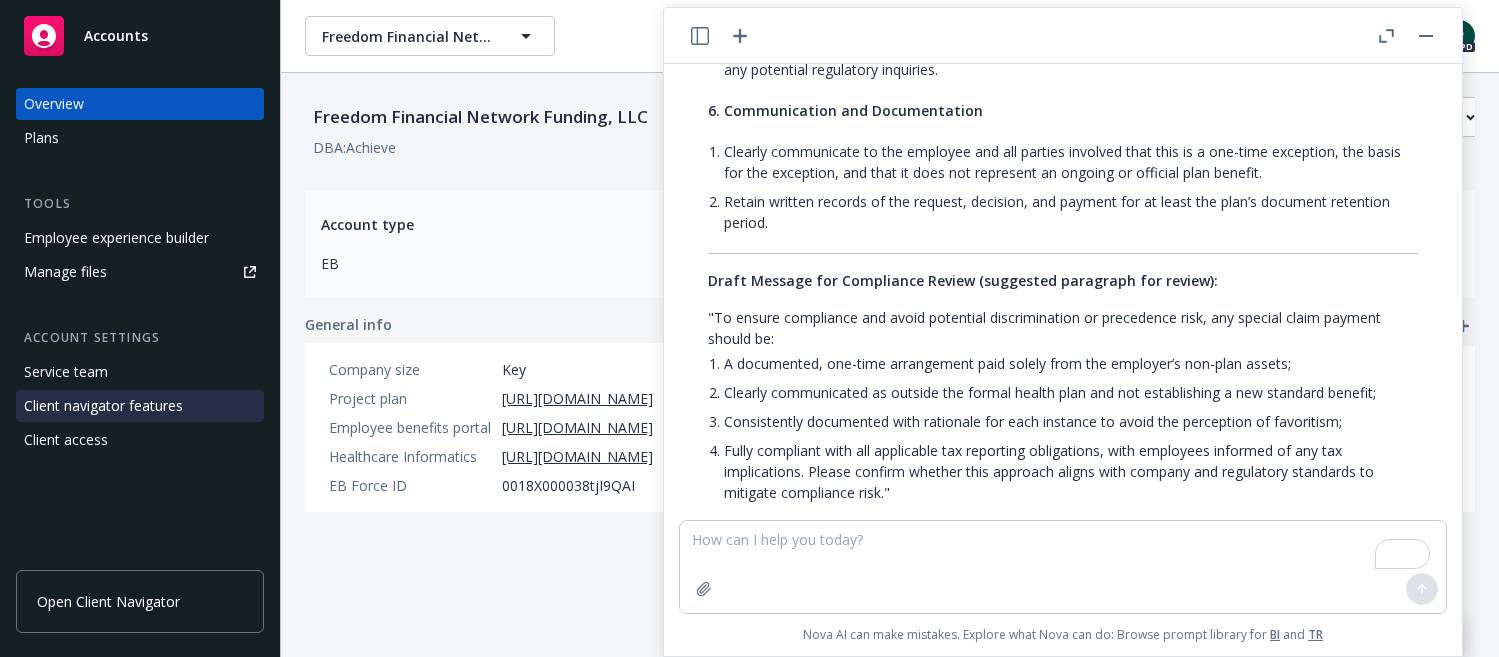 scroll, scrollTop: 1593, scrollLeft: 0, axis: vertical 